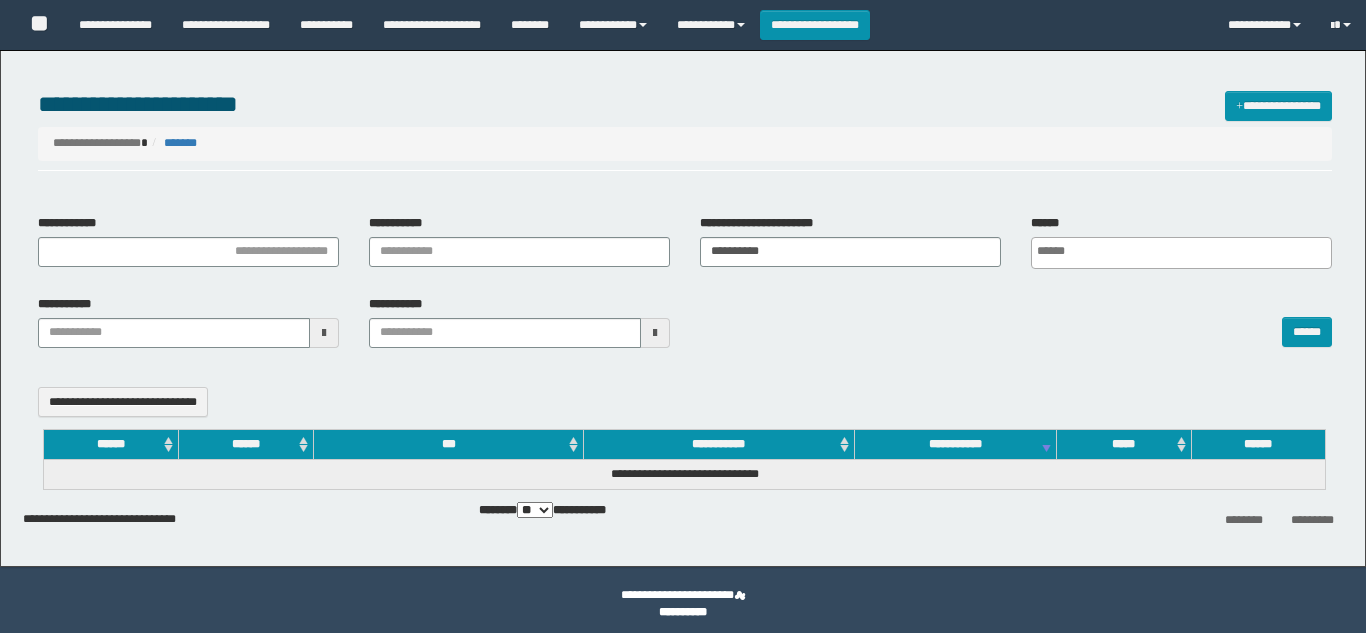 select 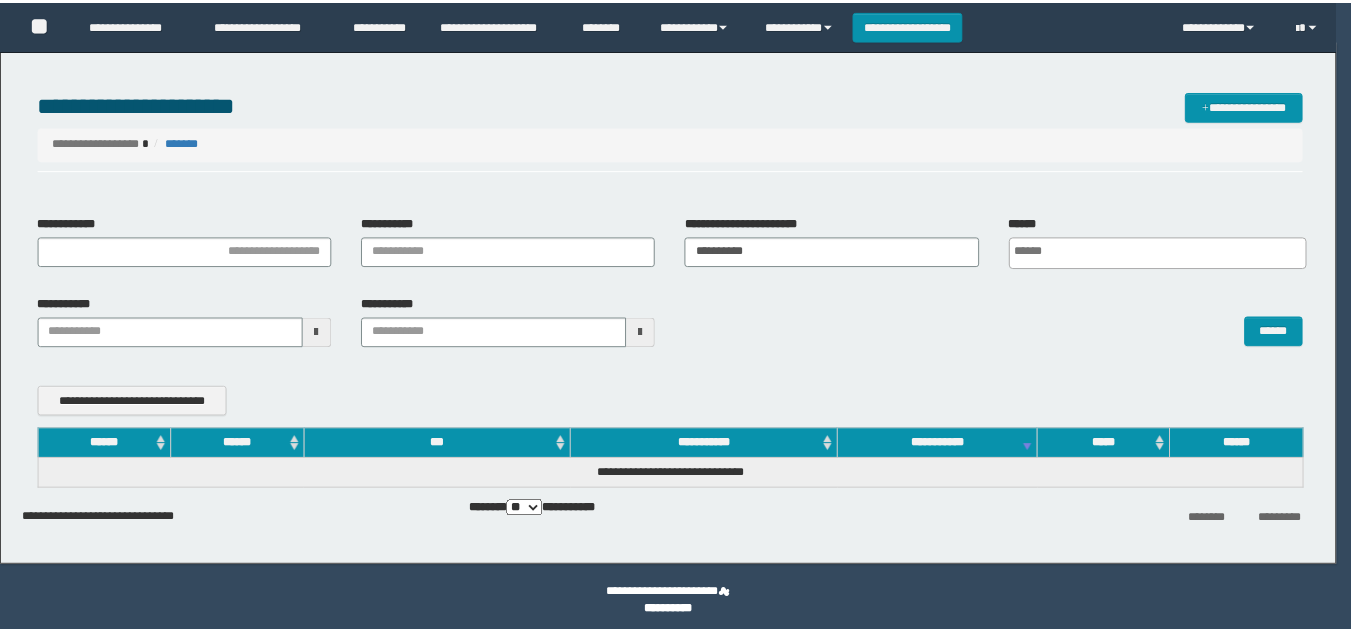 scroll, scrollTop: 0, scrollLeft: 0, axis: both 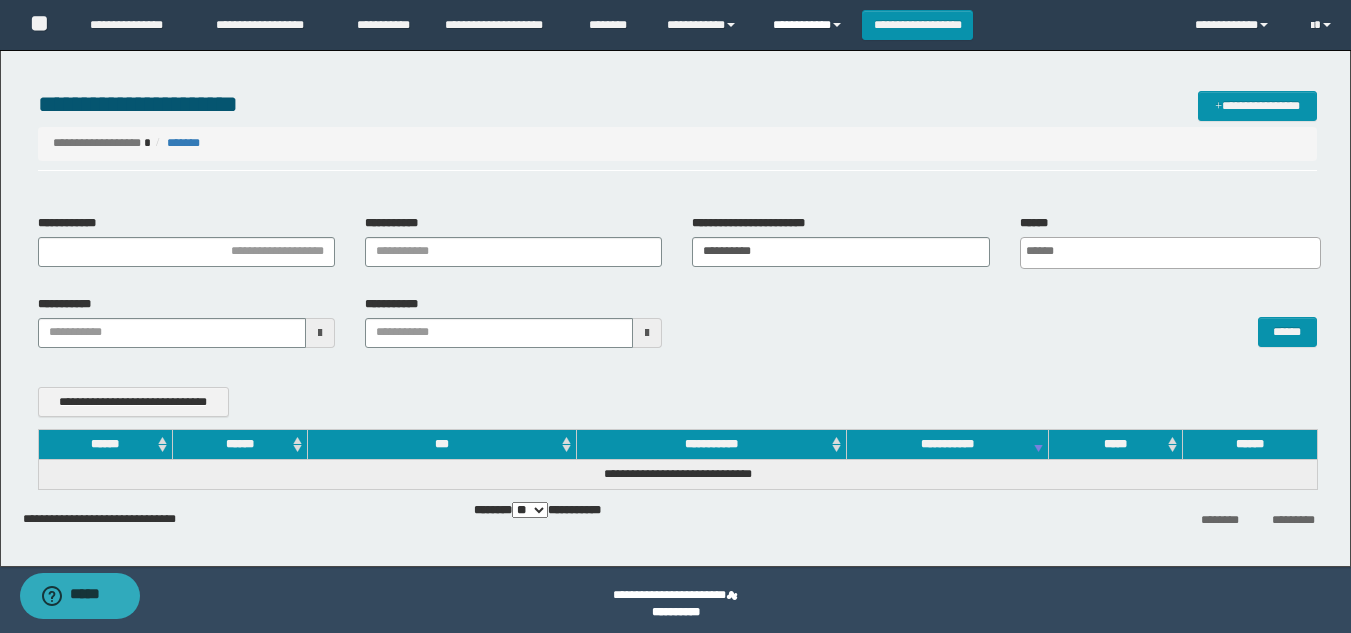 click on "**********" at bounding box center (810, 25) 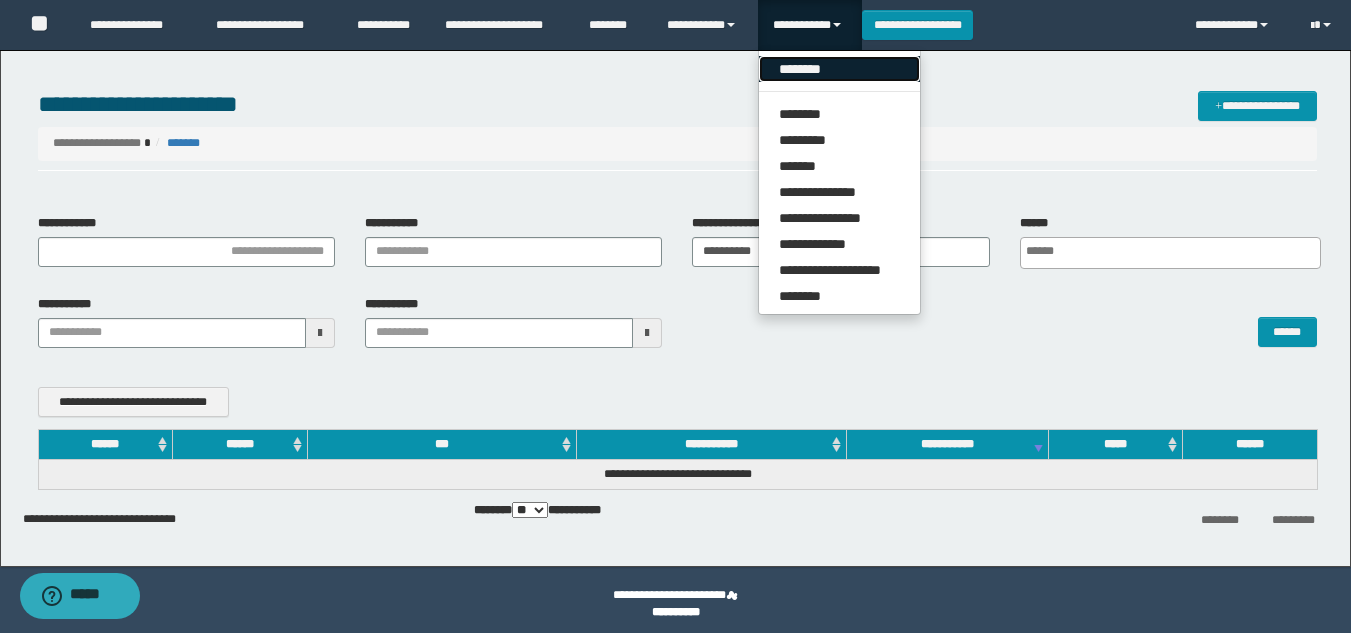 click on "********" at bounding box center [839, 69] 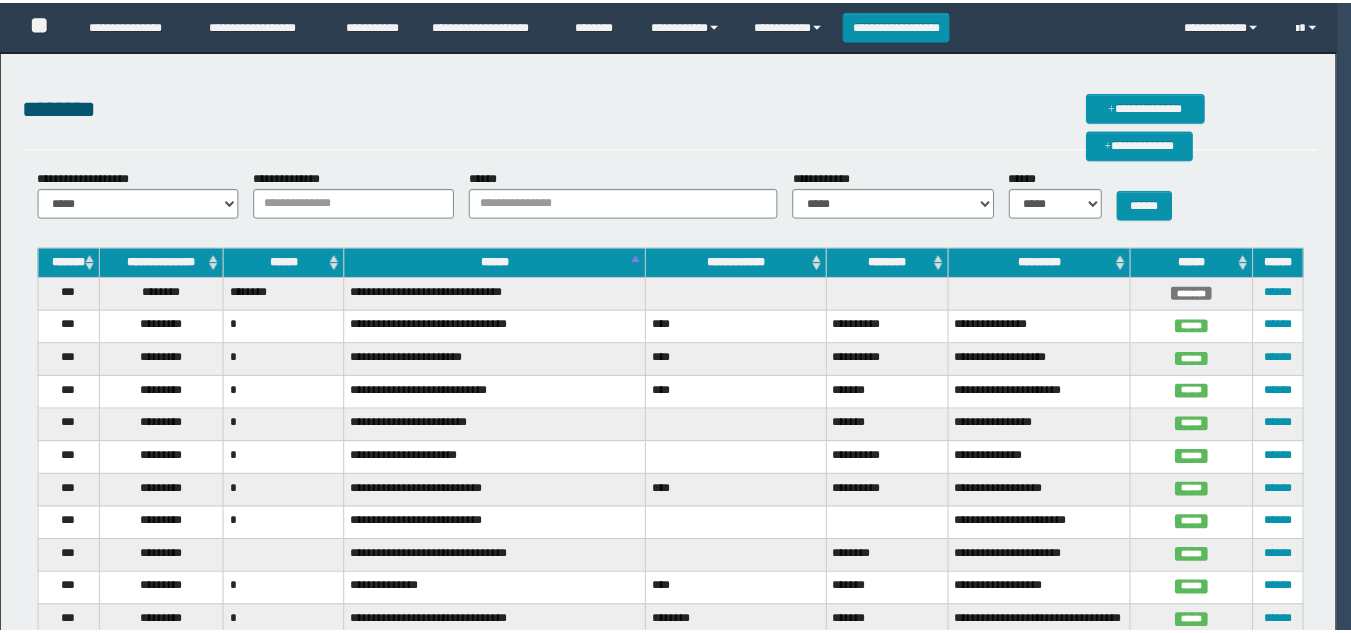 scroll, scrollTop: 0, scrollLeft: 0, axis: both 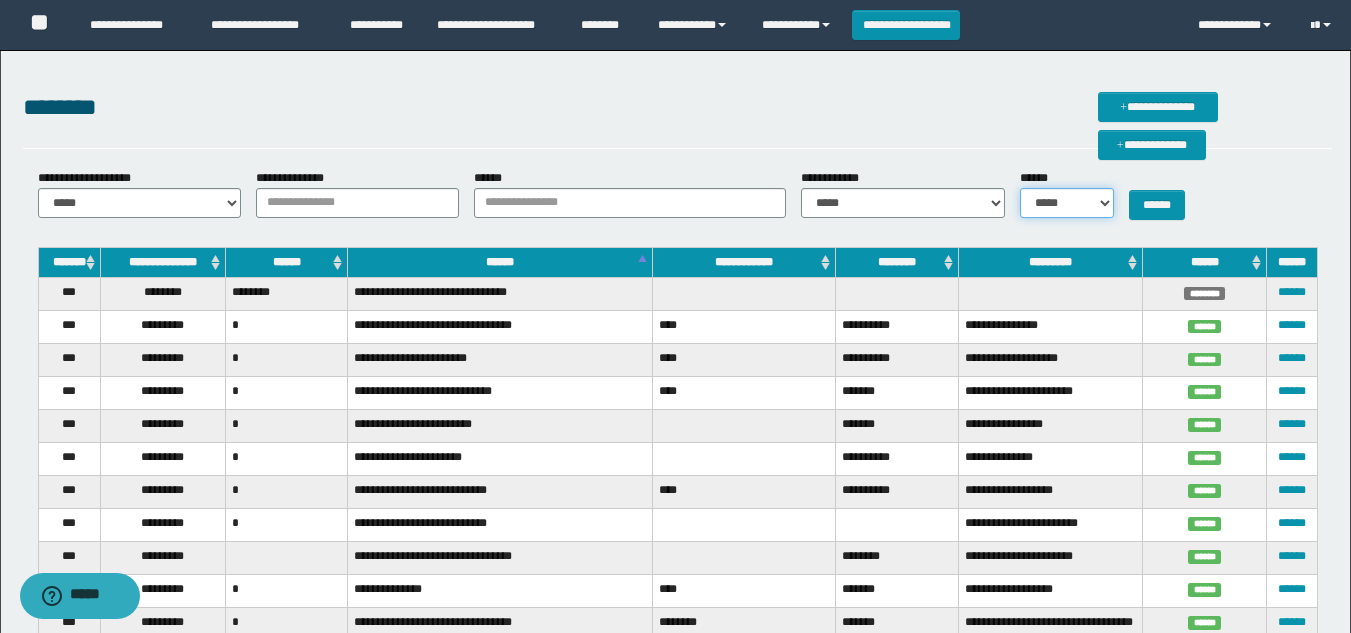 click on "*****
******
********" at bounding box center (1067, 203) 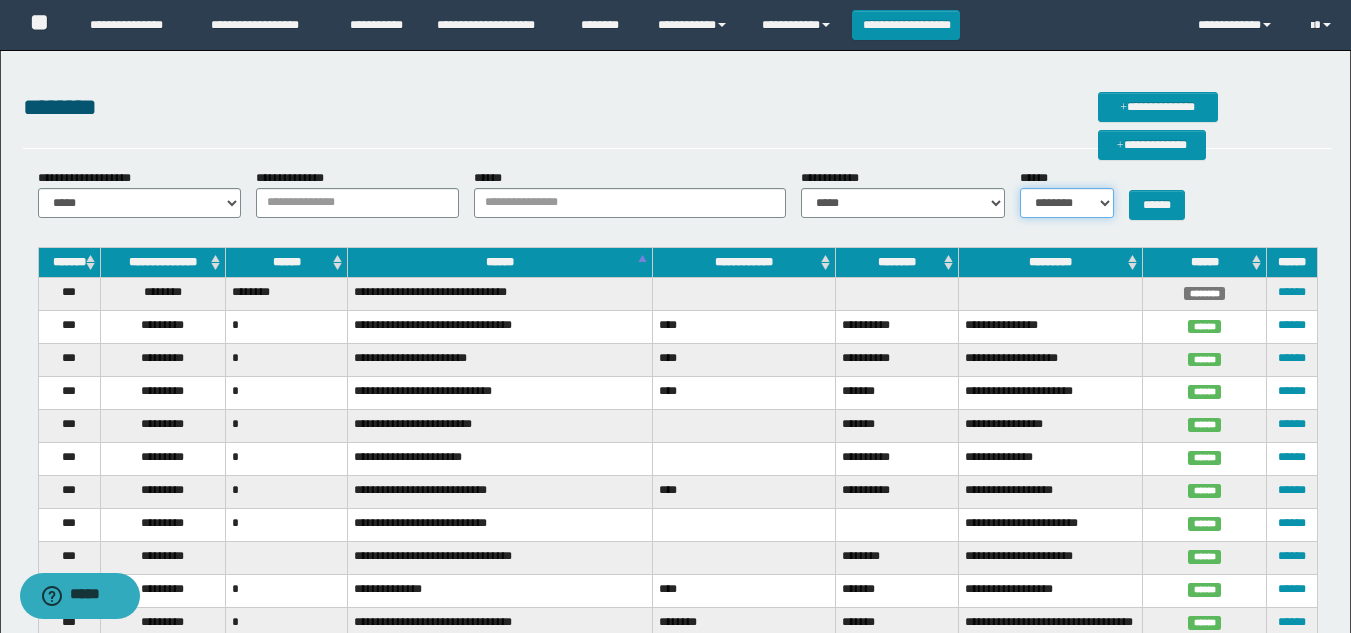 click on "*****
******
********" at bounding box center (1067, 203) 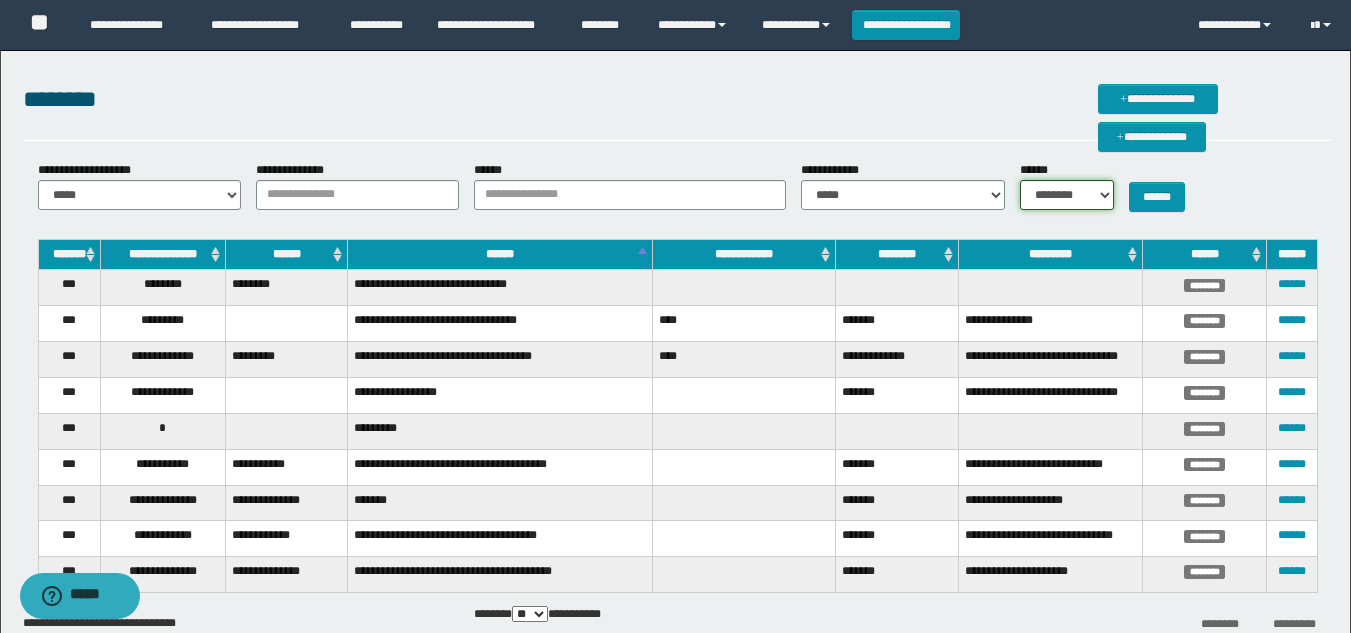 scroll, scrollTop: 0, scrollLeft: 0, axis: both 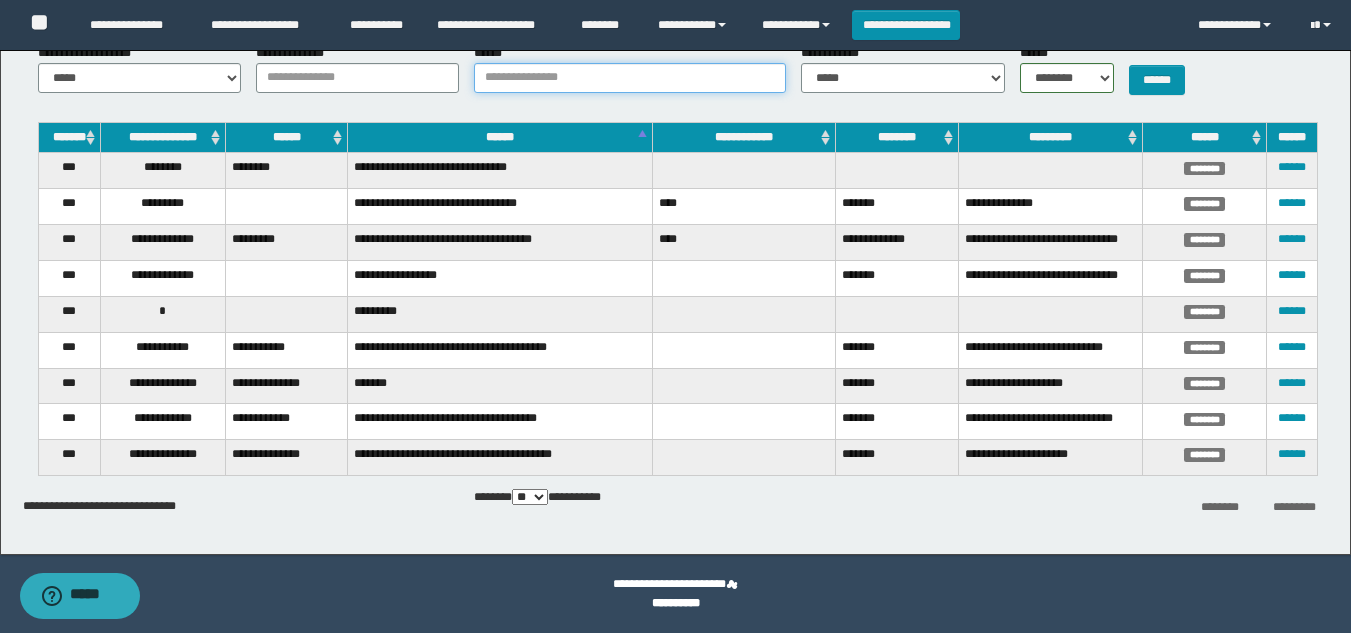 click on "******" at bounding box center [630, 78] 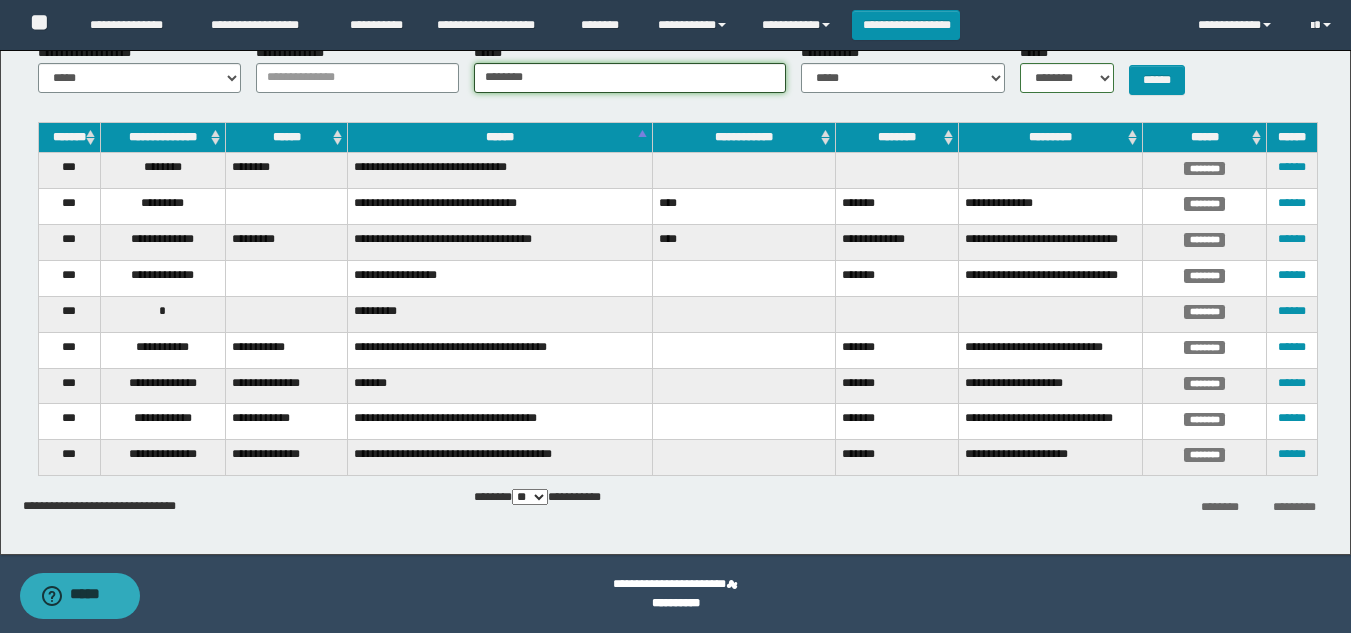 type on "********" 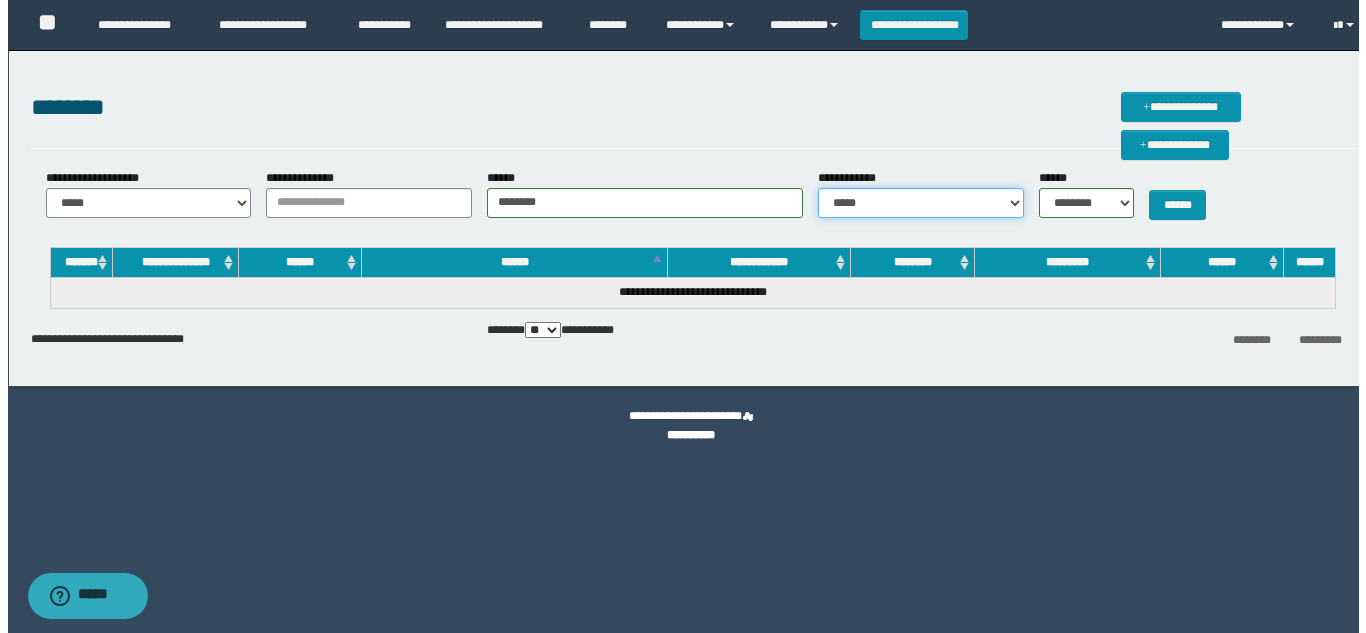 scroll, scrollTop: 0, scrollLeft: 0, axis: both 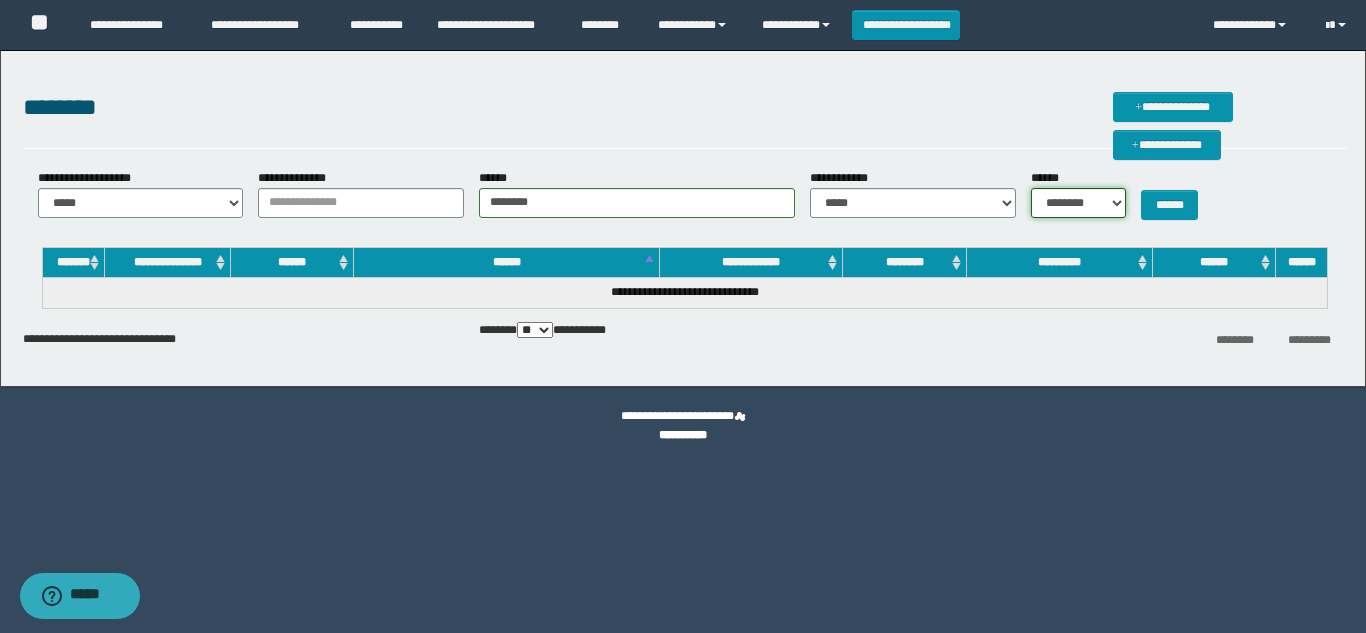 click on "*****
******
********" at bounding box center [1078, 203] 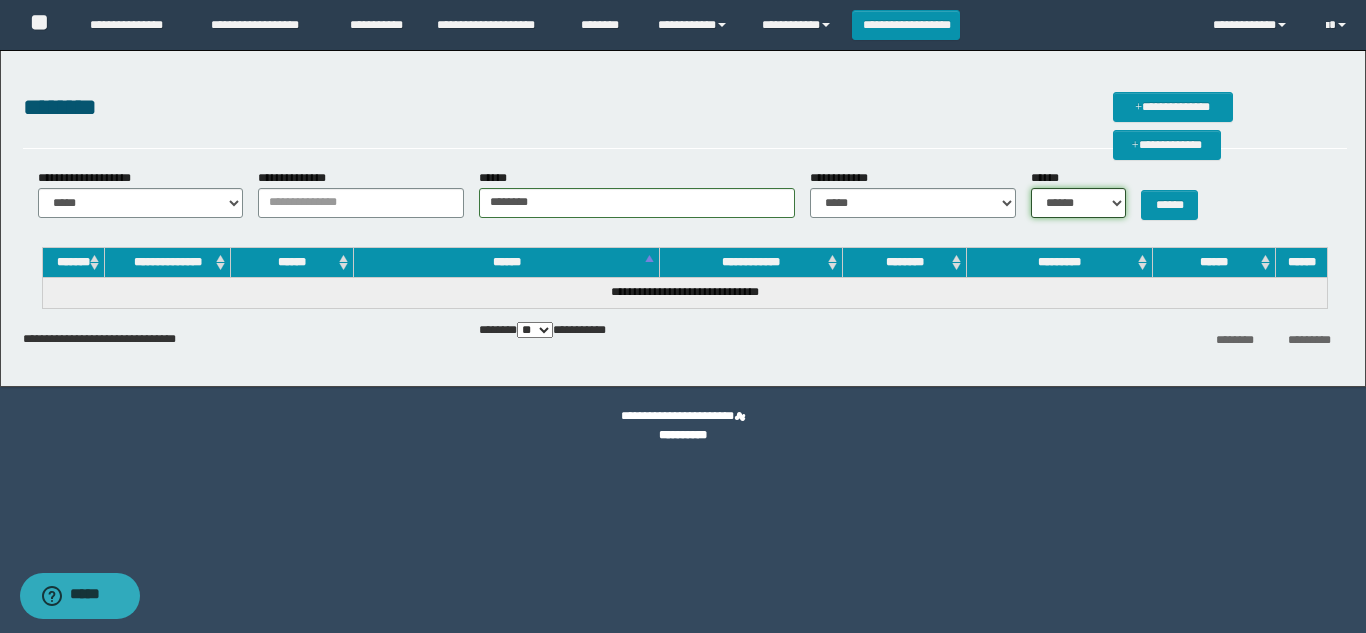 click on "*****
******
********" at bounding box center (1078, 203) 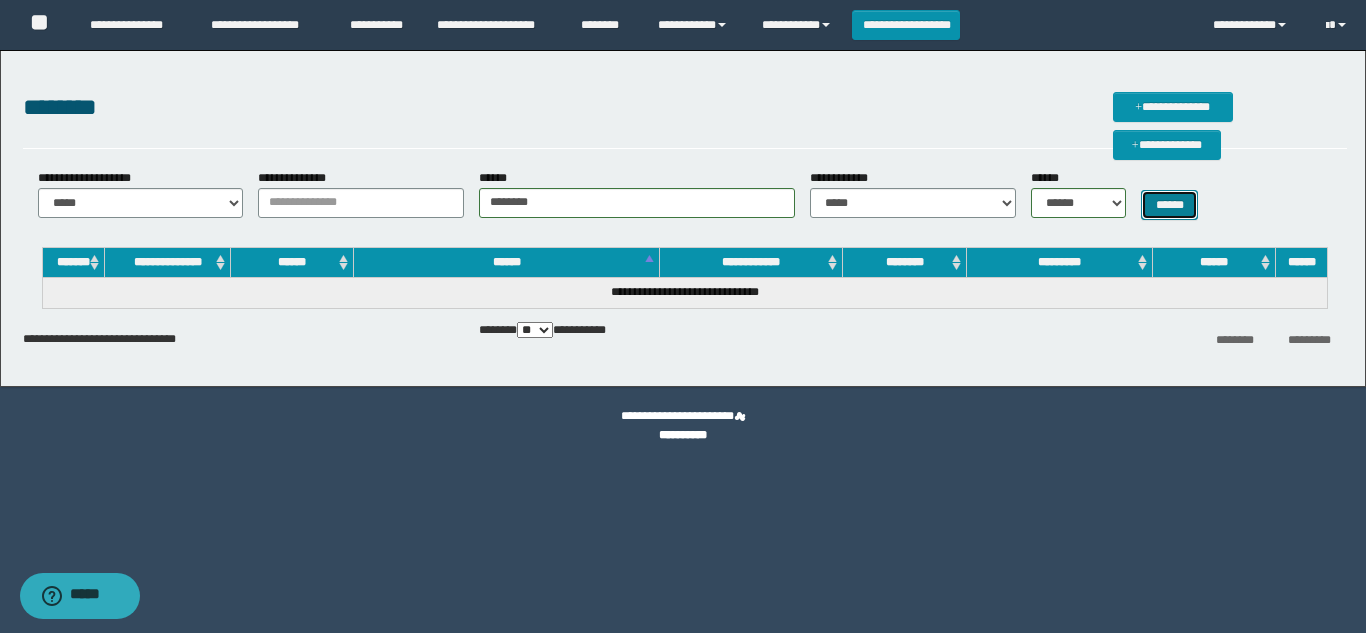 click on "******" at bounding box center [1169, 205] 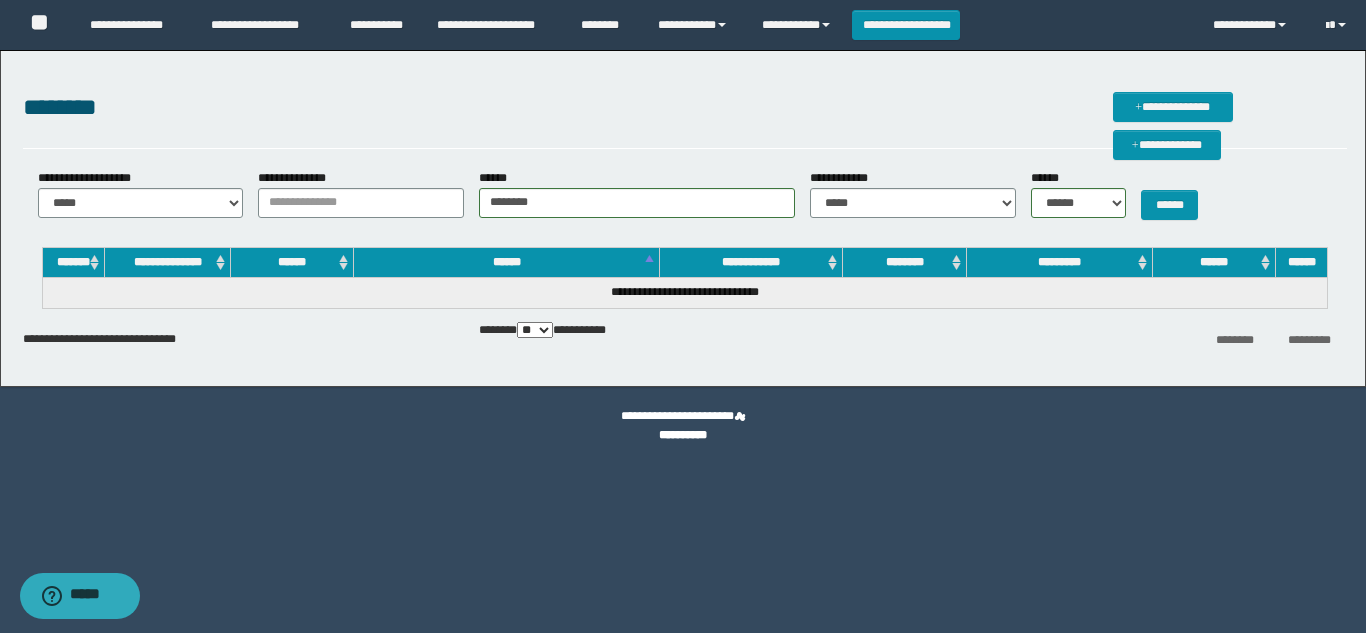 click on "**********" at bounding box center [685, 202] 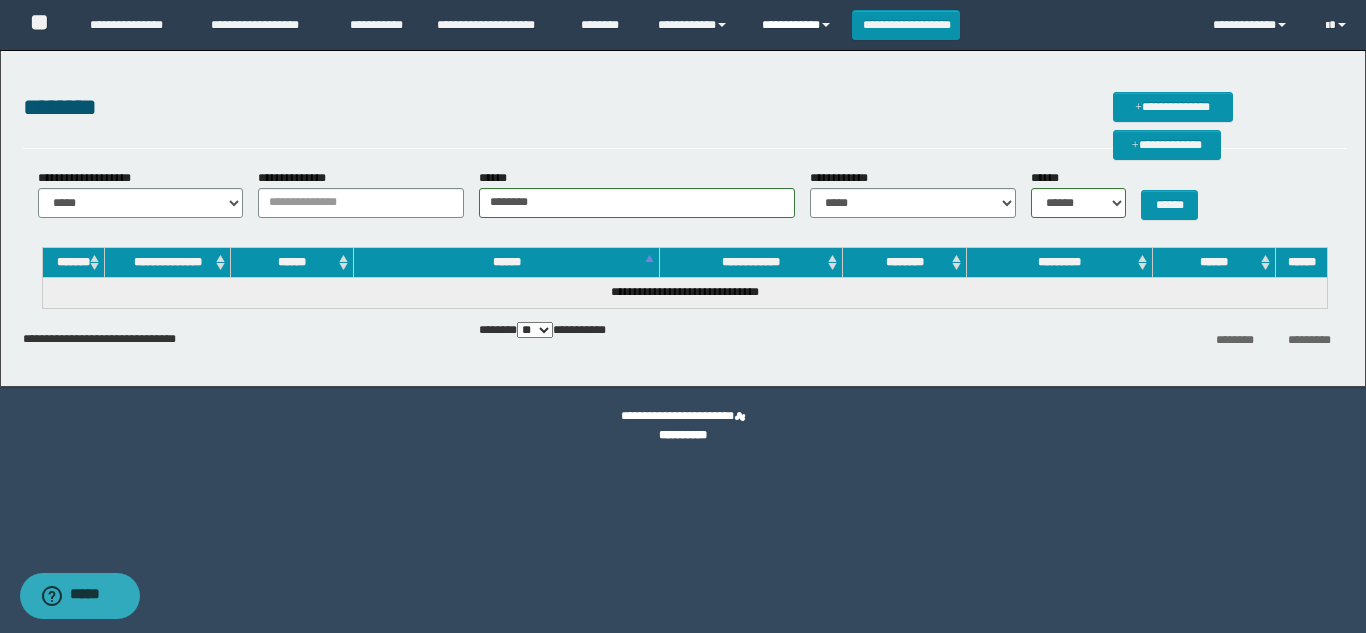 click on "**********" at bounding box center [799, 25] 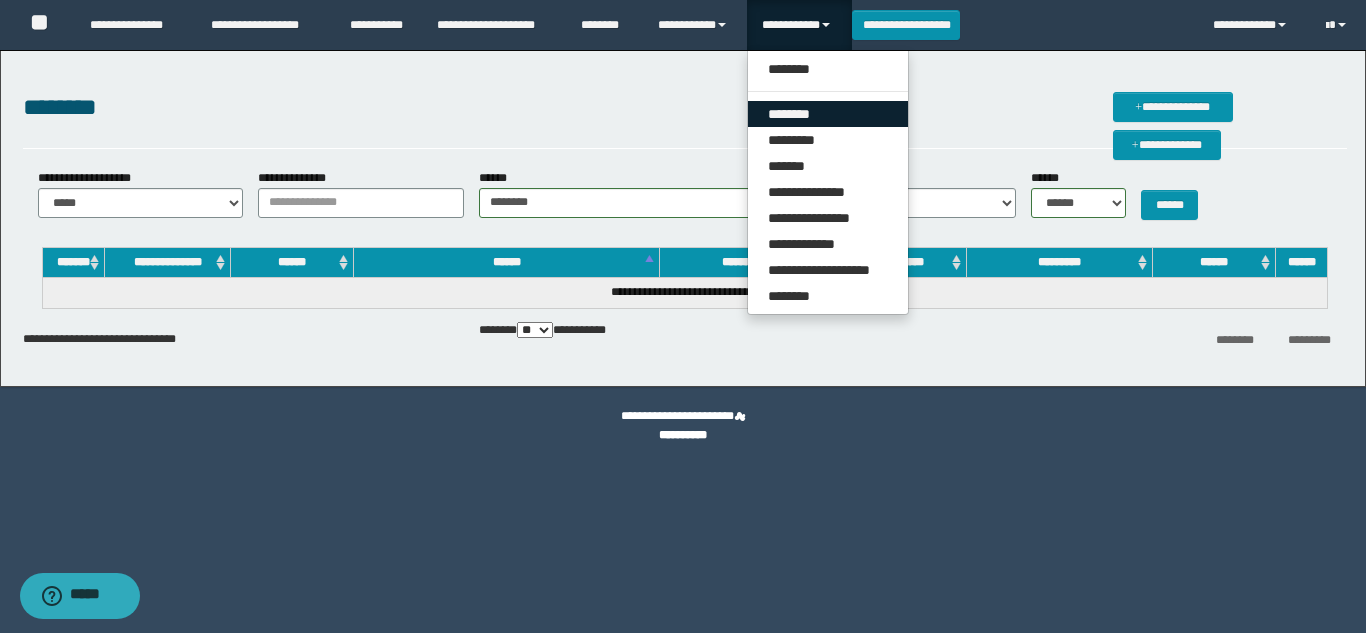 click on "********" at bounding box center (828, 114) 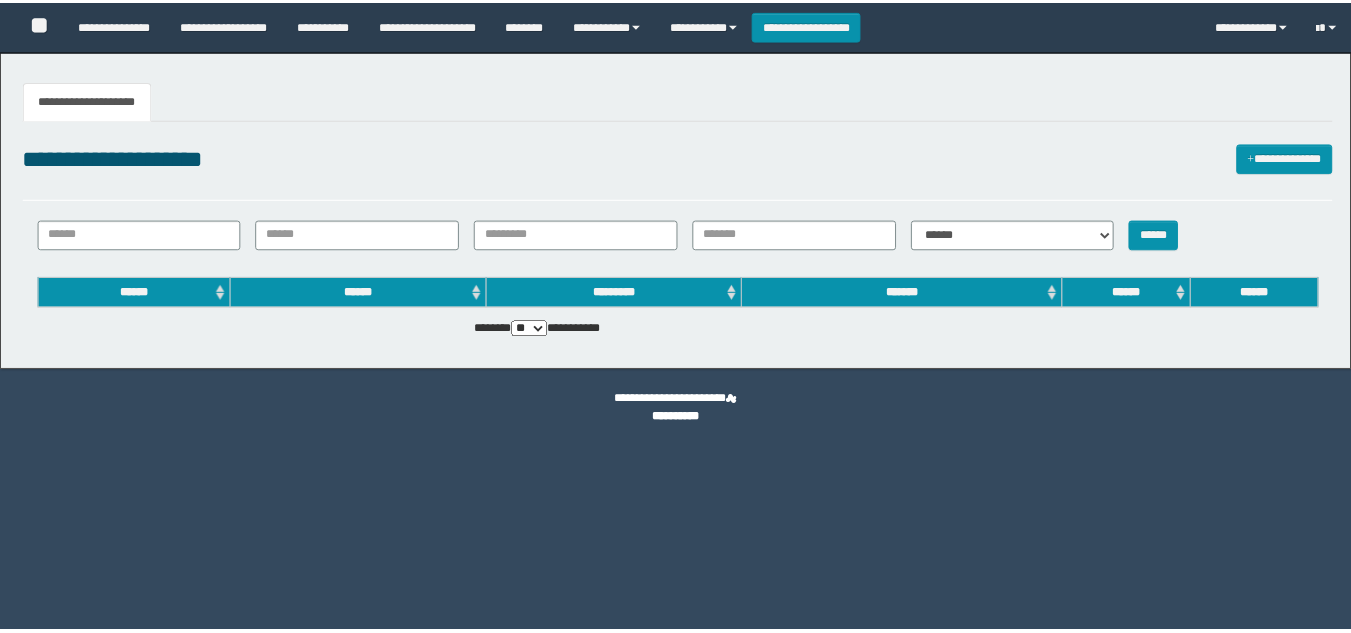 scroll, scrollTop: 0, scrollLeft: 0, axis: both 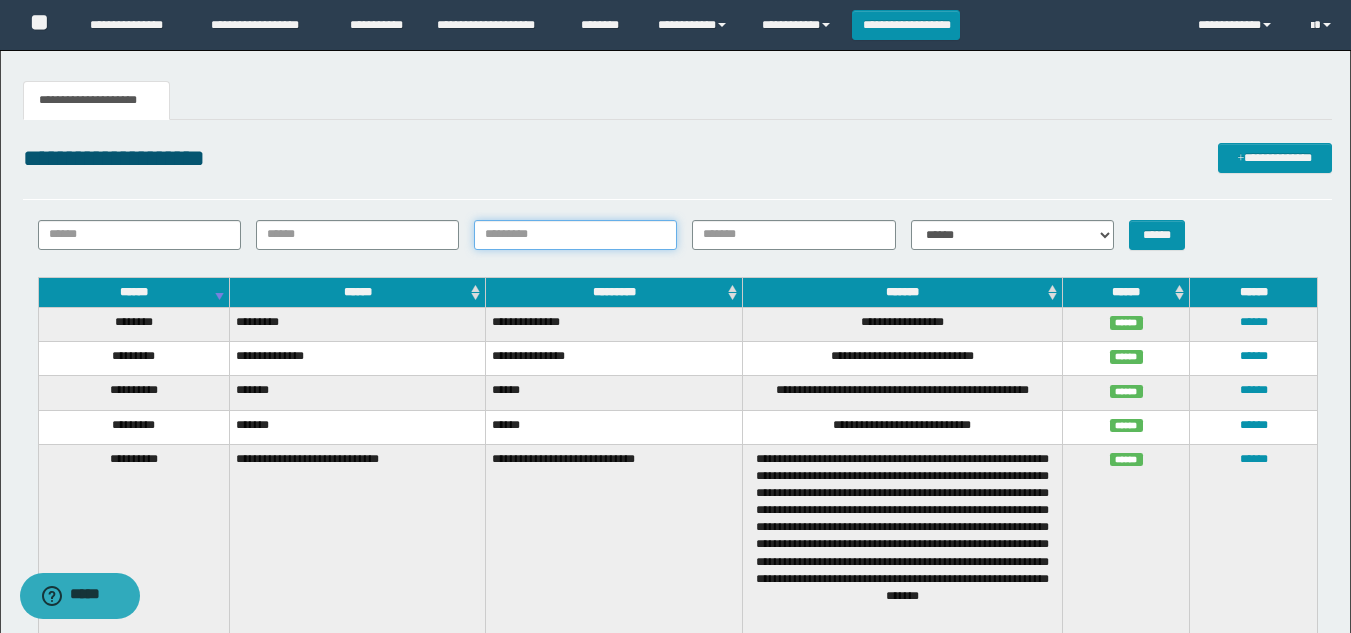 click on "*********" at bounding box center (575, 235) 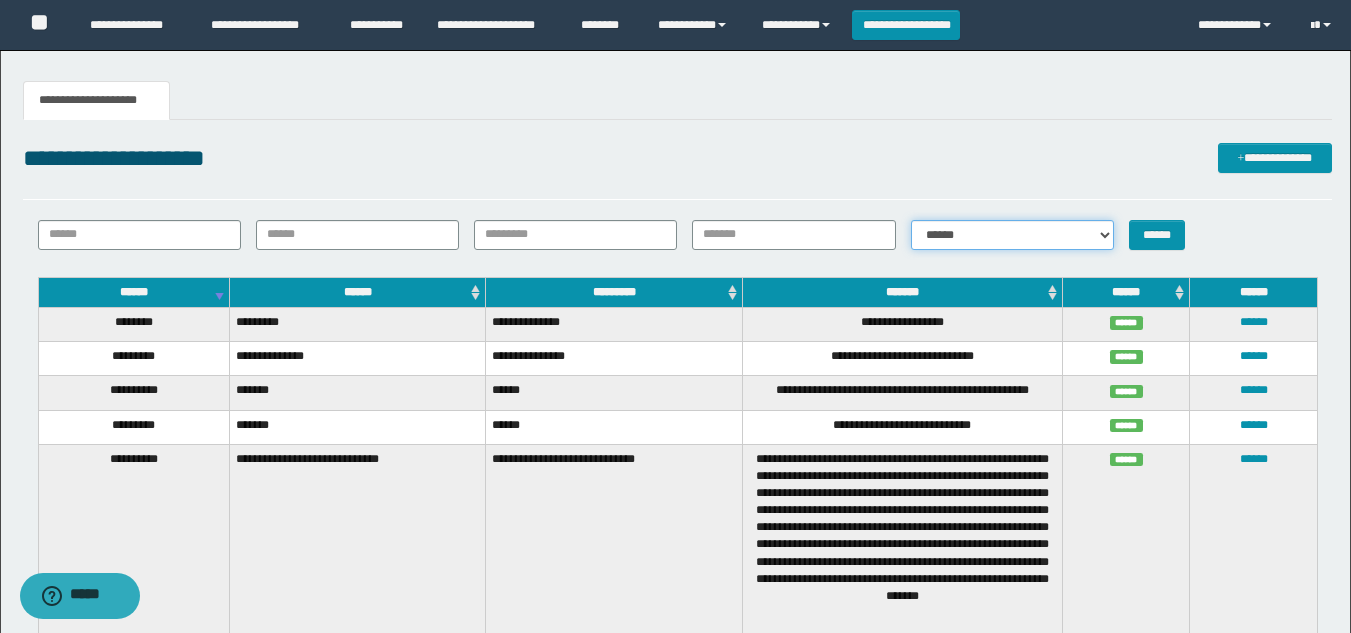 click on "**********" at bounding box center [1012, 235] 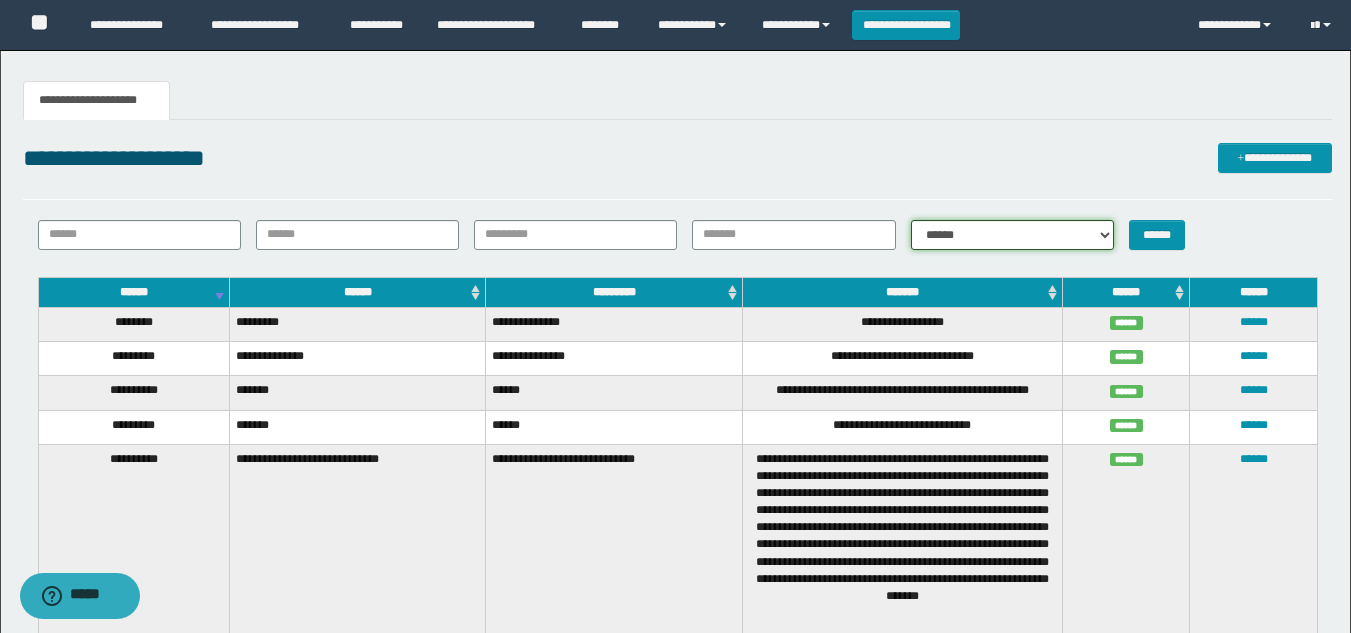 select on "*" 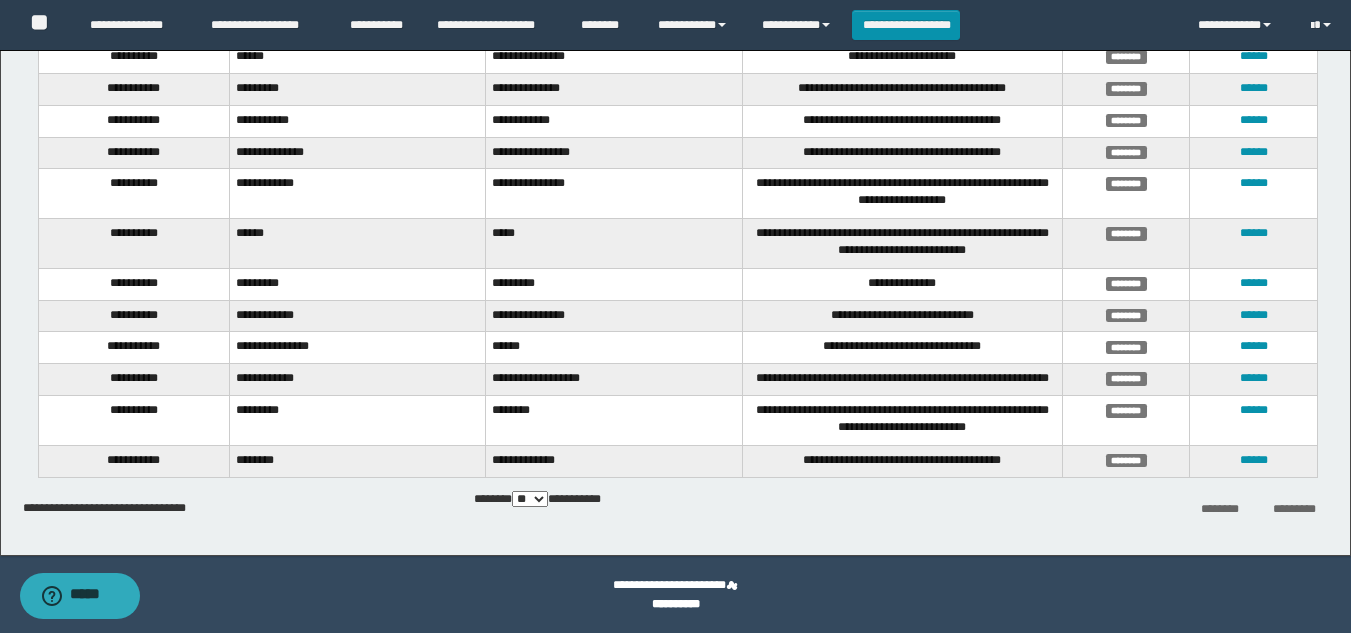 scroll, scrollTop: 507, scrollLeft: 0, axis: vertical 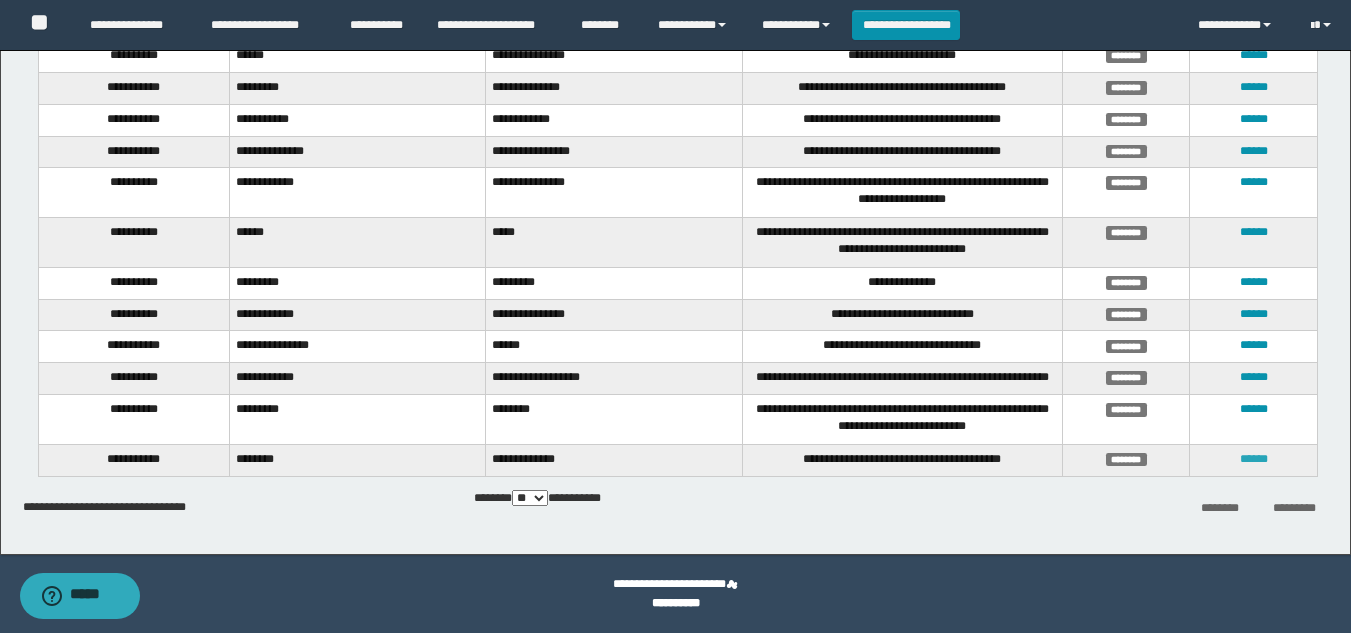click on "******" at bounding box center [1254, 459] 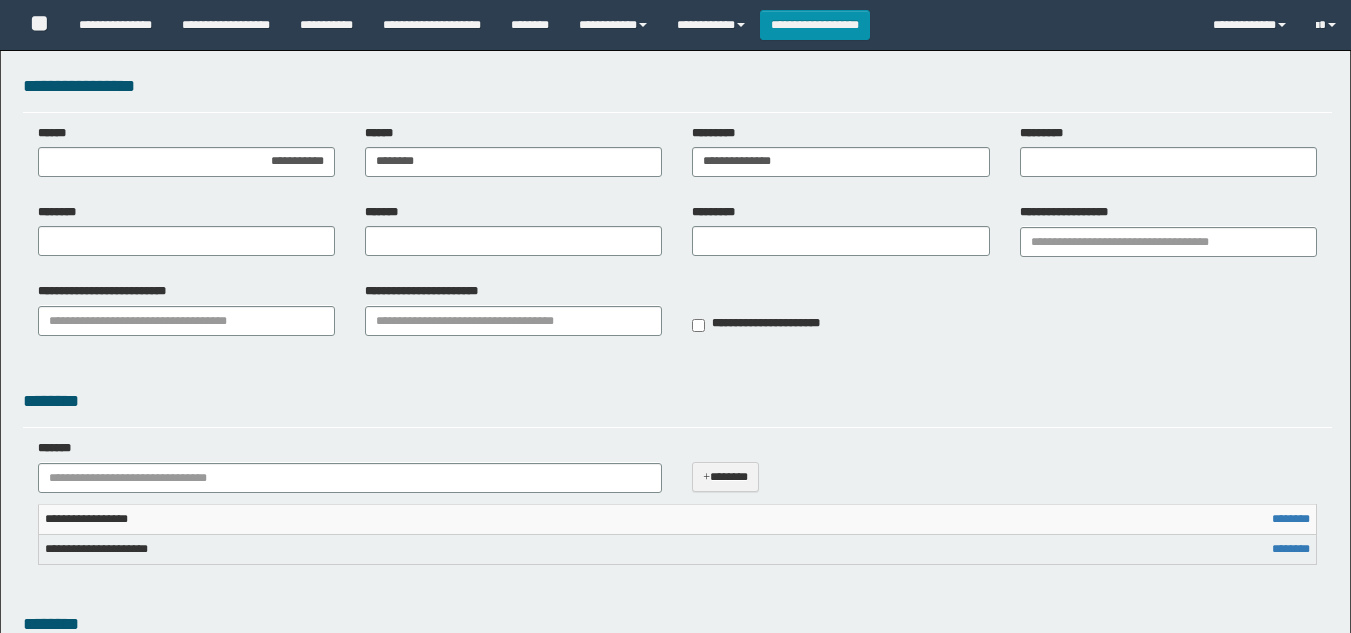 scroll, scrollTop: 0, scrollLeft: 0, axis: both 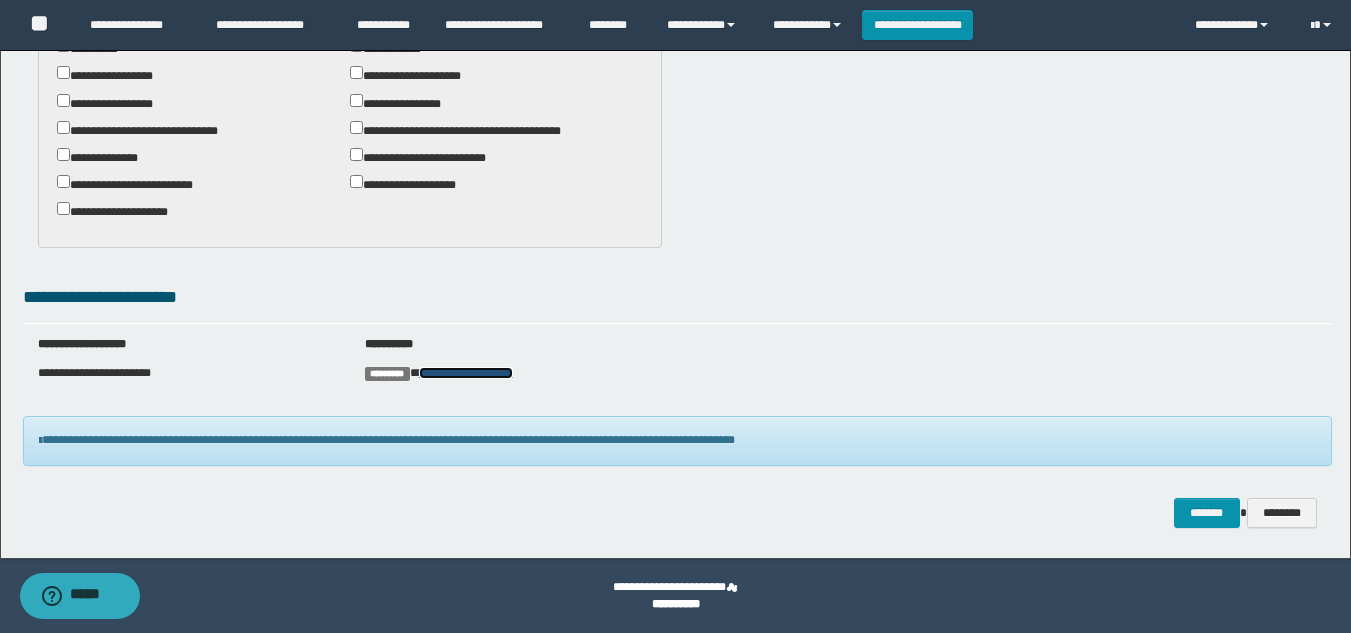 click on "**********" at bounding box center [466, 373] 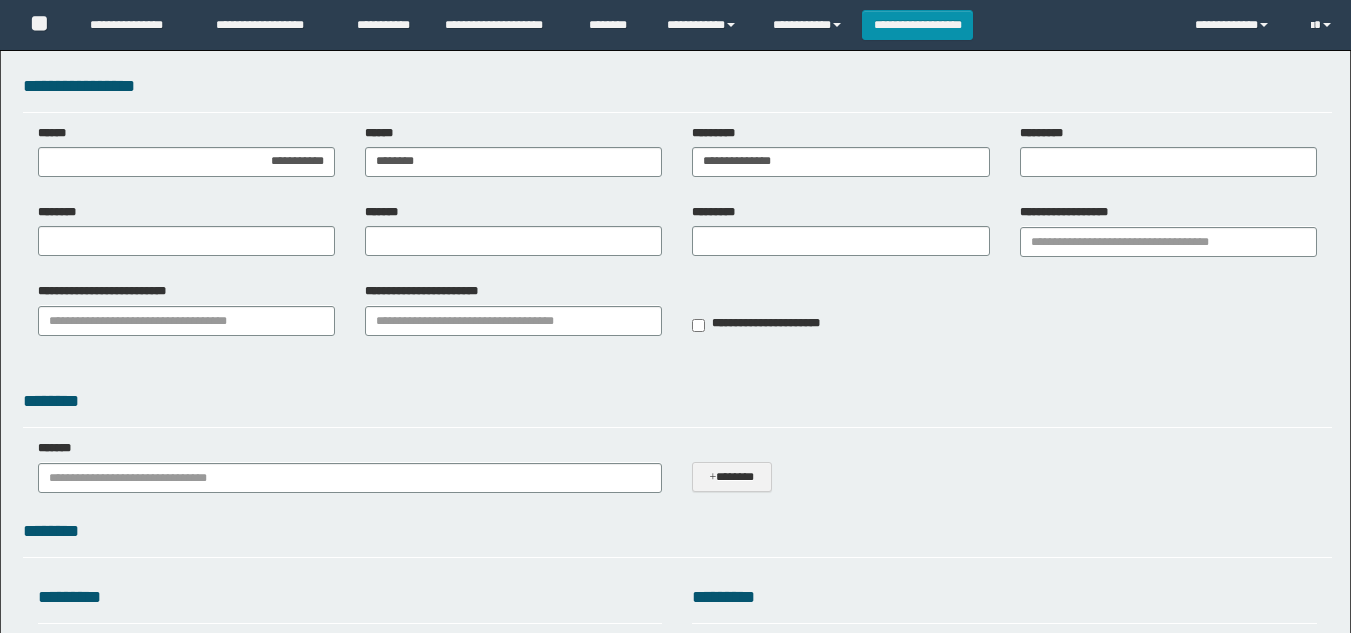 scroll, scrollTop: 903, scrollLeft: 0, axis: vertical 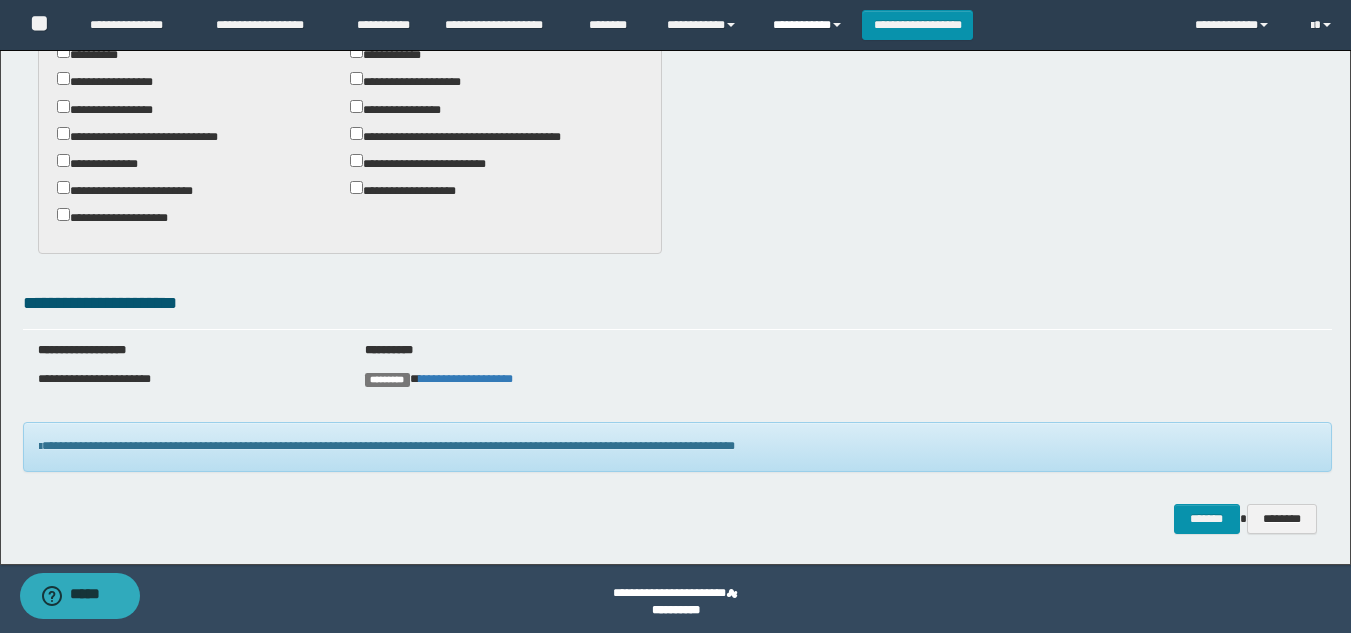 click on "**********" at bounding box center (810, 25) 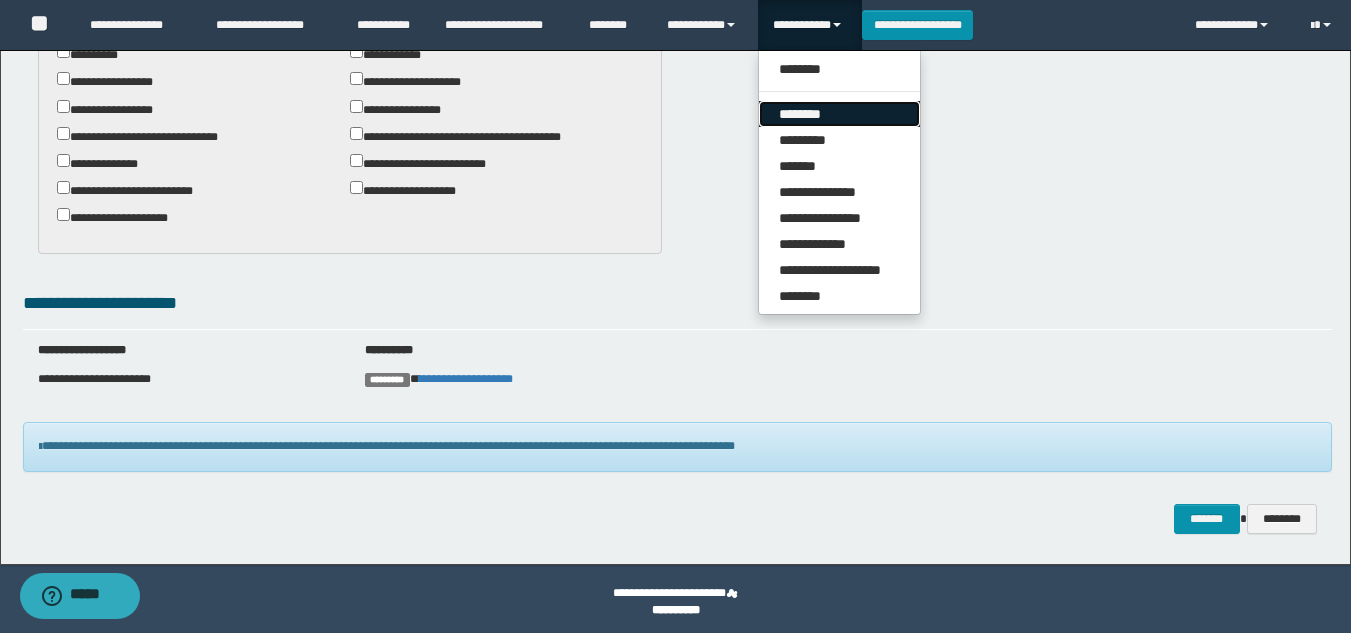 click on "********" at bounding box center (839, 114) 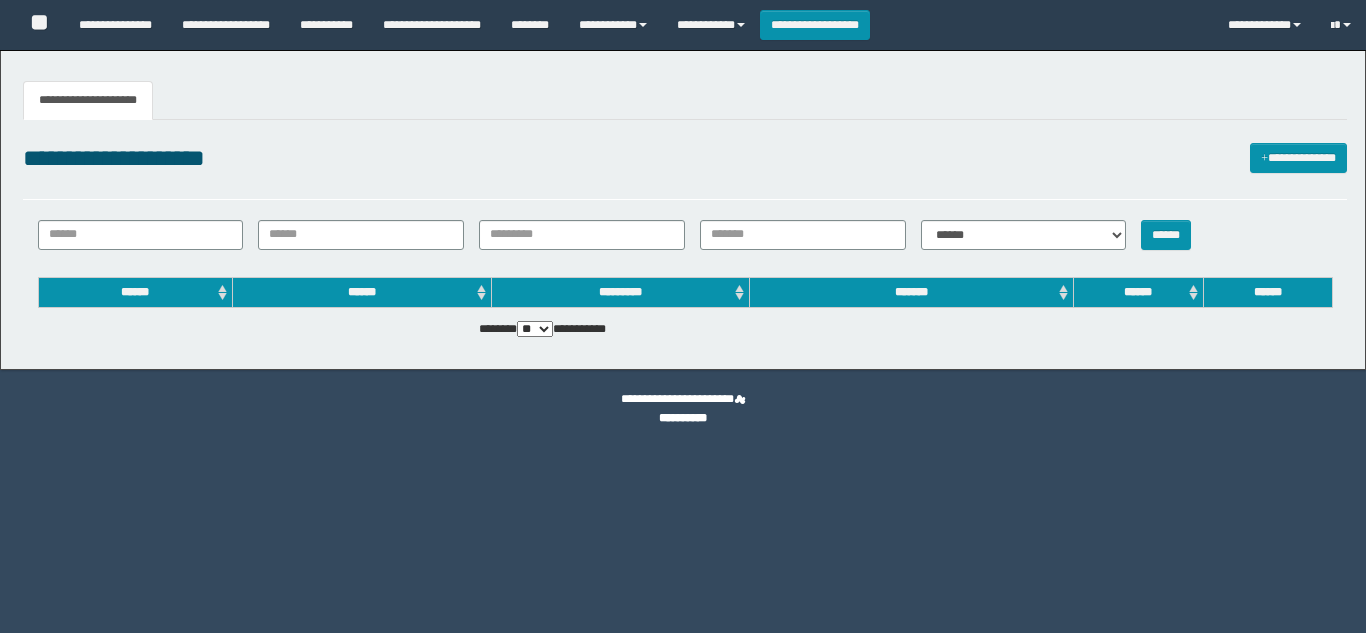 scroll, scrollTop: 0, scrollLeft: 0, axis: both 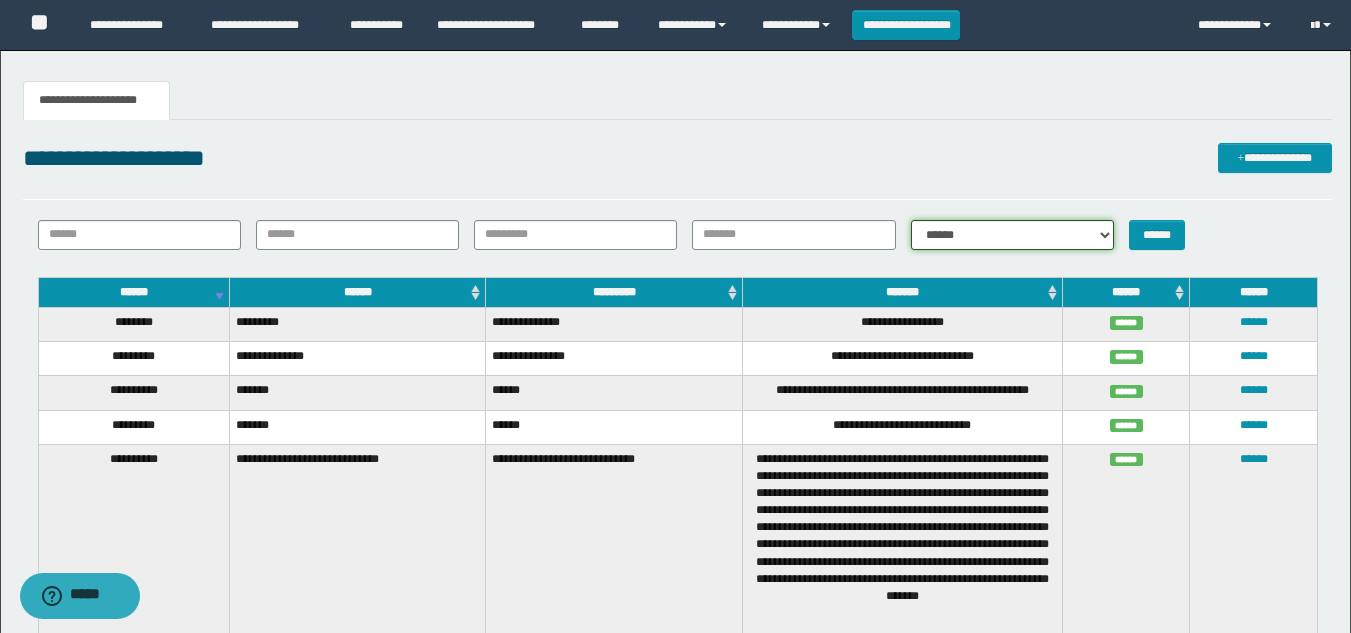 click on "**********" at bounding box center (1012, 235) 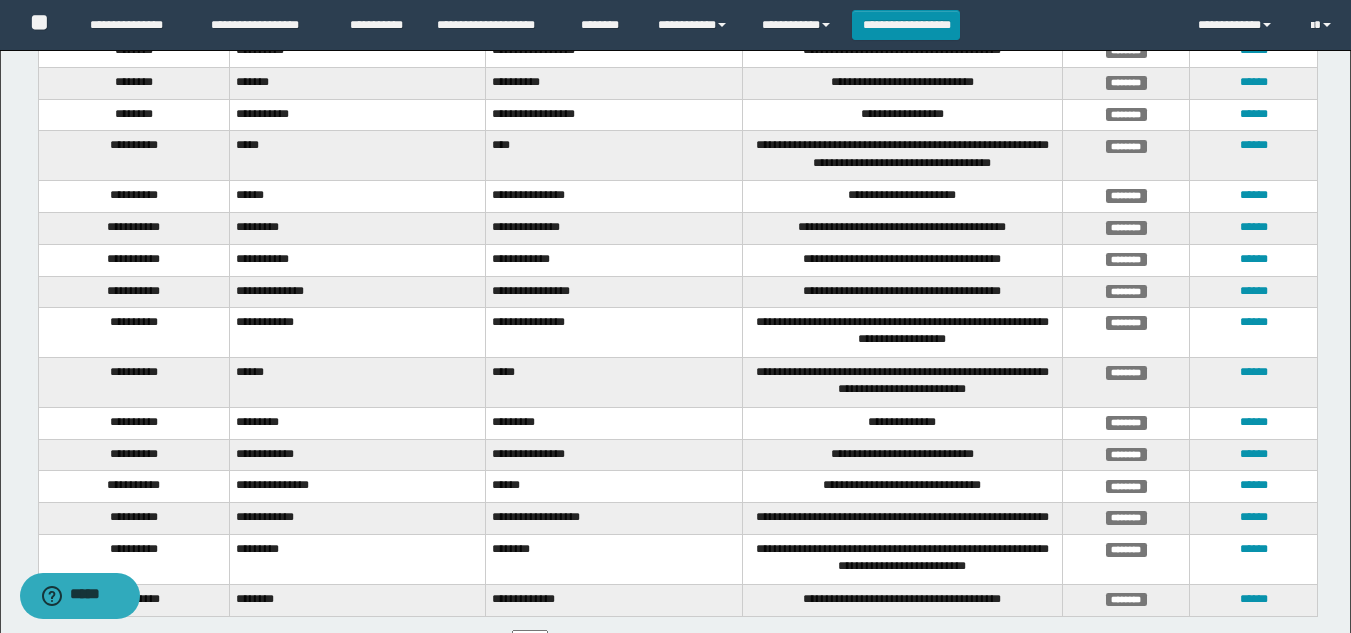 scroll, scrollTop: 500, scrollLeft: 0, axis: vertical 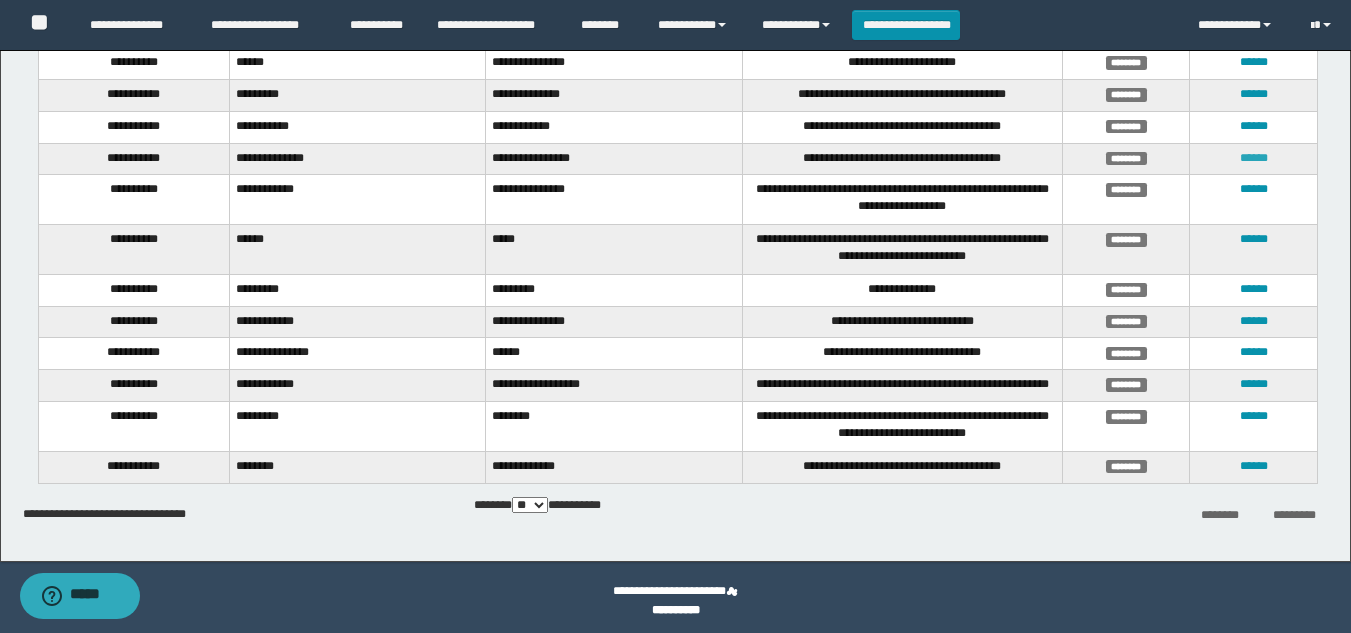 click on "******" at bounding box center (1254, 158) 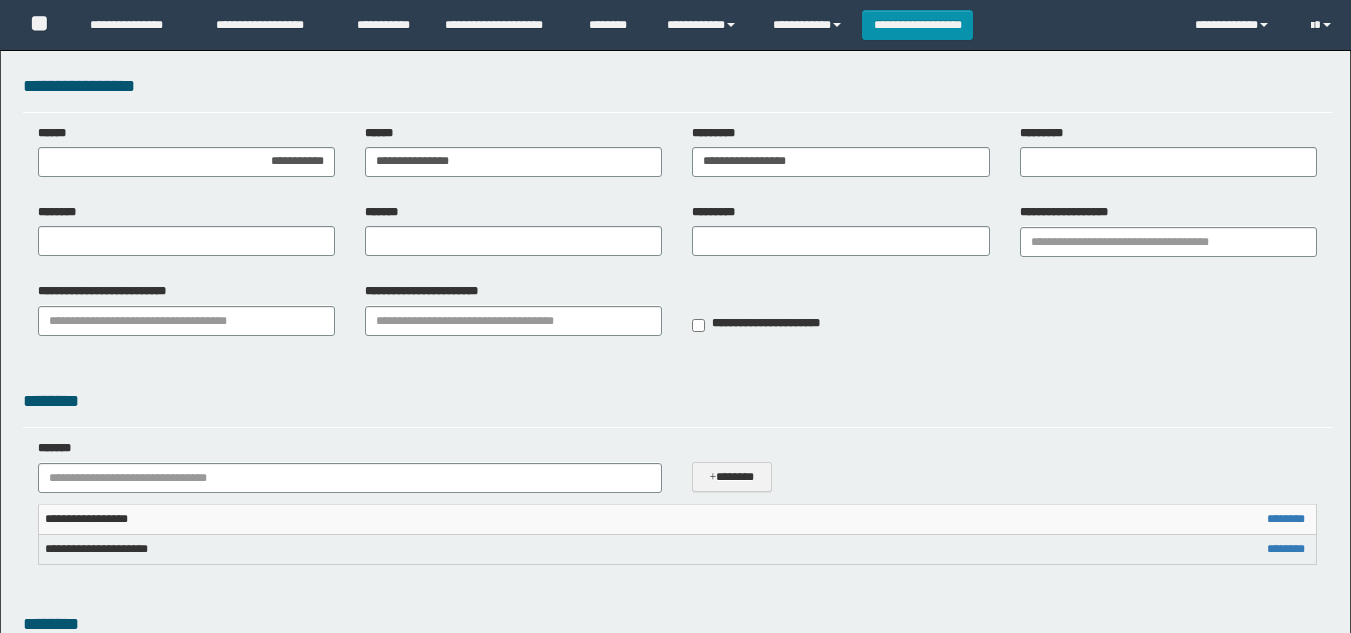 scroll, scrollTop: 0, scrollLeft: 0, axis: both 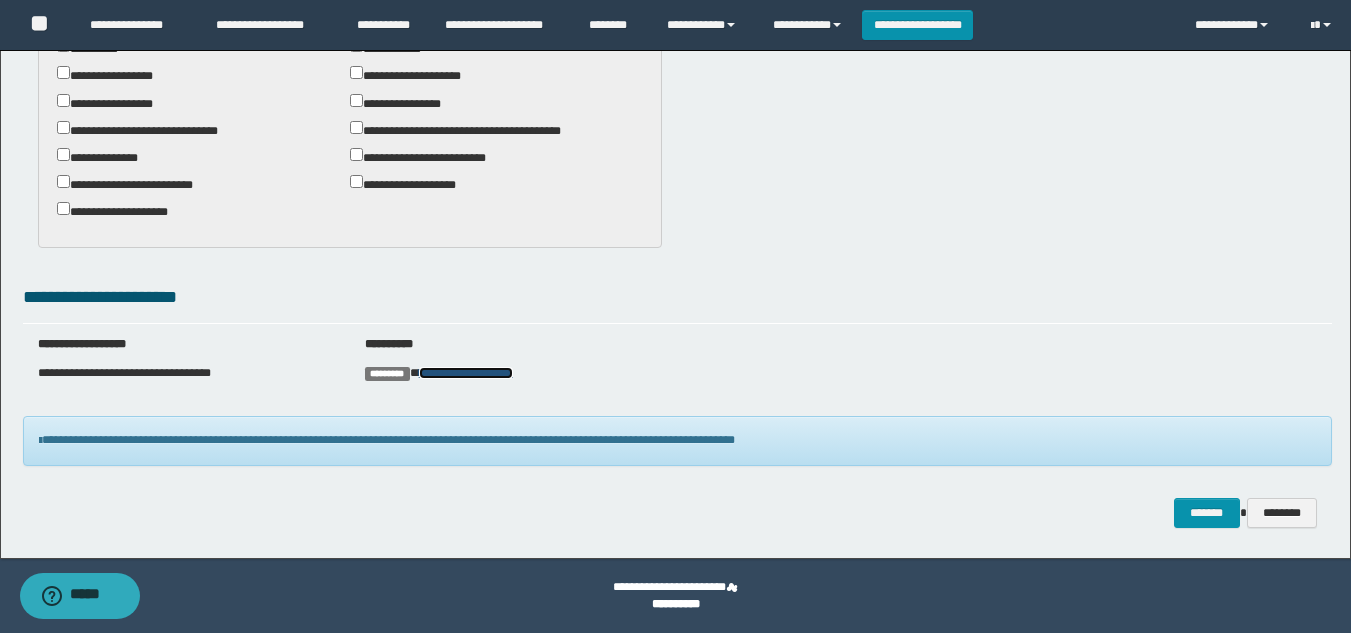 click on "**********" at bounding box center [466, 373] 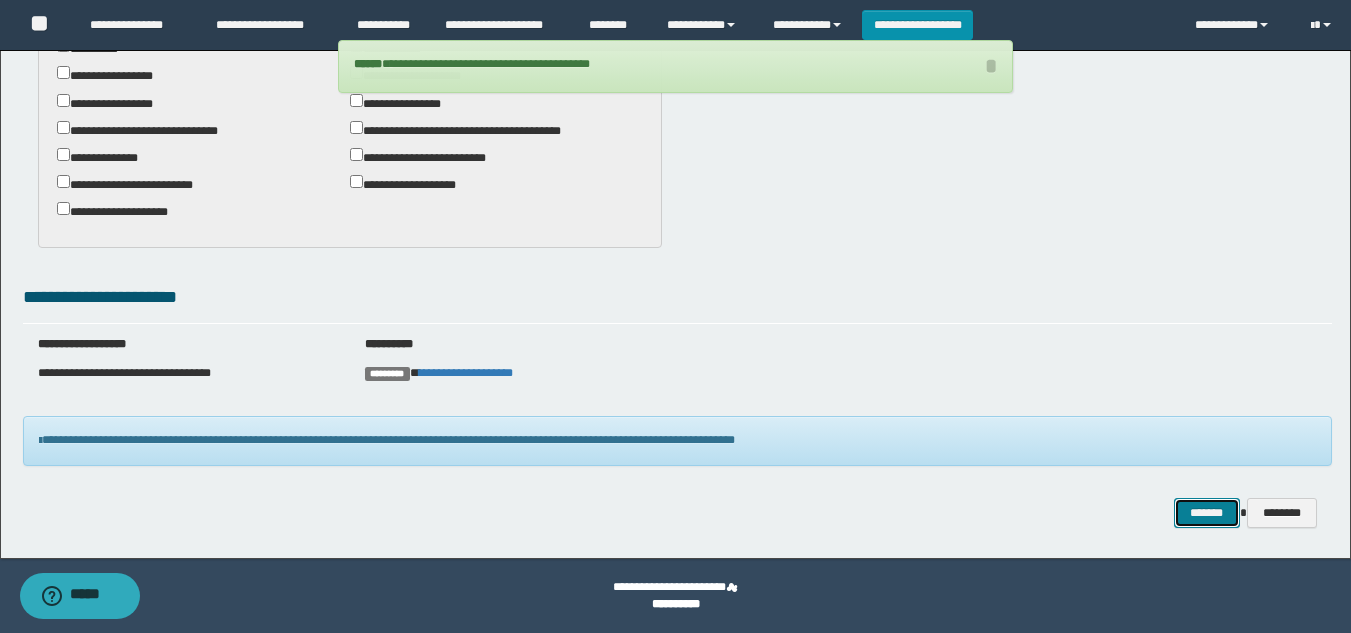 click on "*******" at bounding box center [1207, 513] 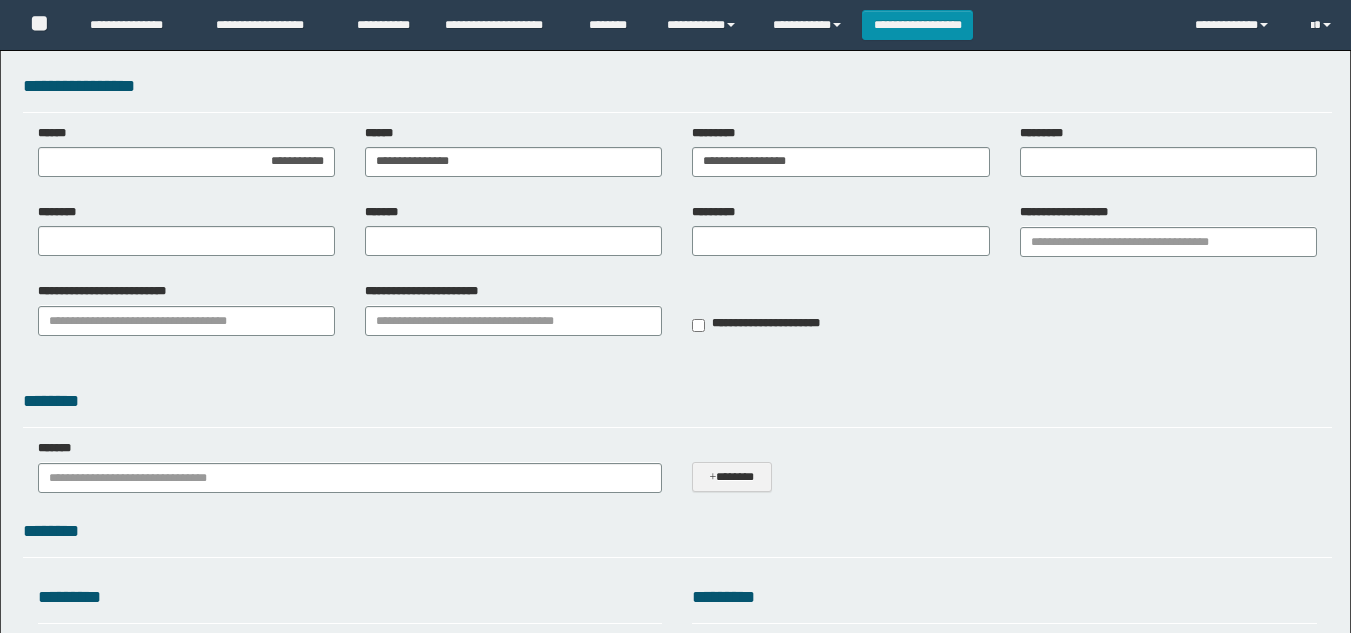 scroll, scrollTop: 903, scrollLeft: 0, axis: vertical 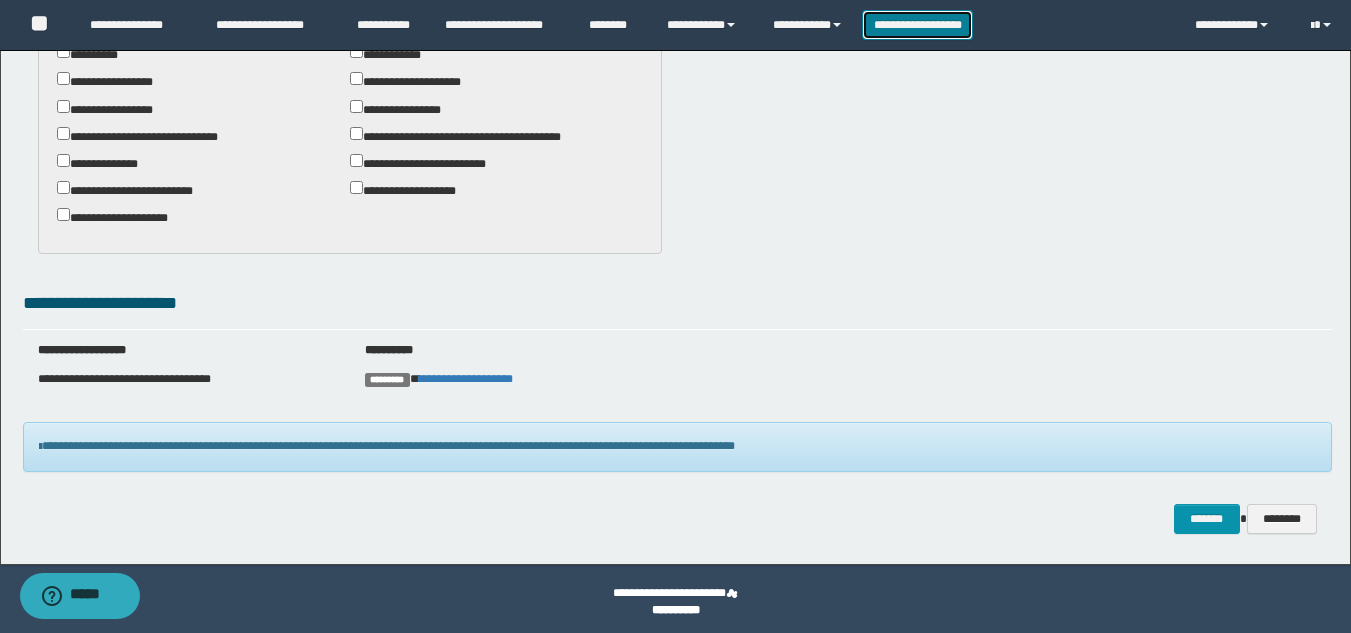 click on "**********" at bounding box center (917, 25) 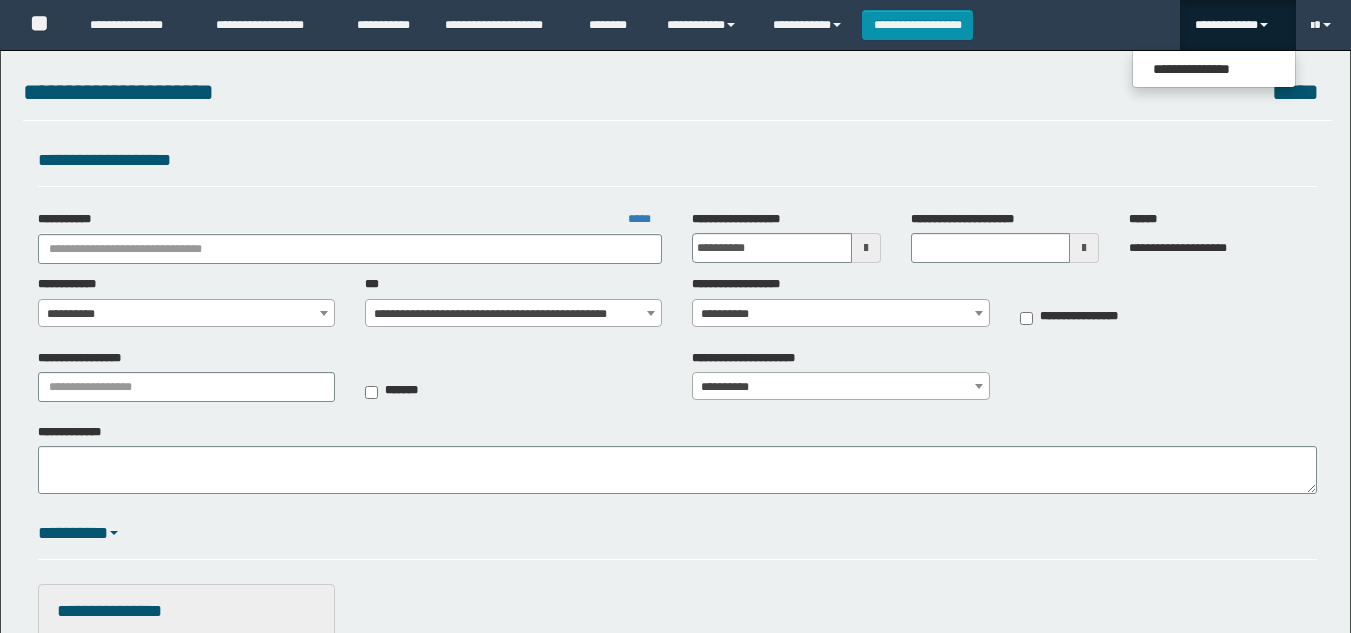 scroll, scrollTop: 0, scrollLeft: 0, axis: both 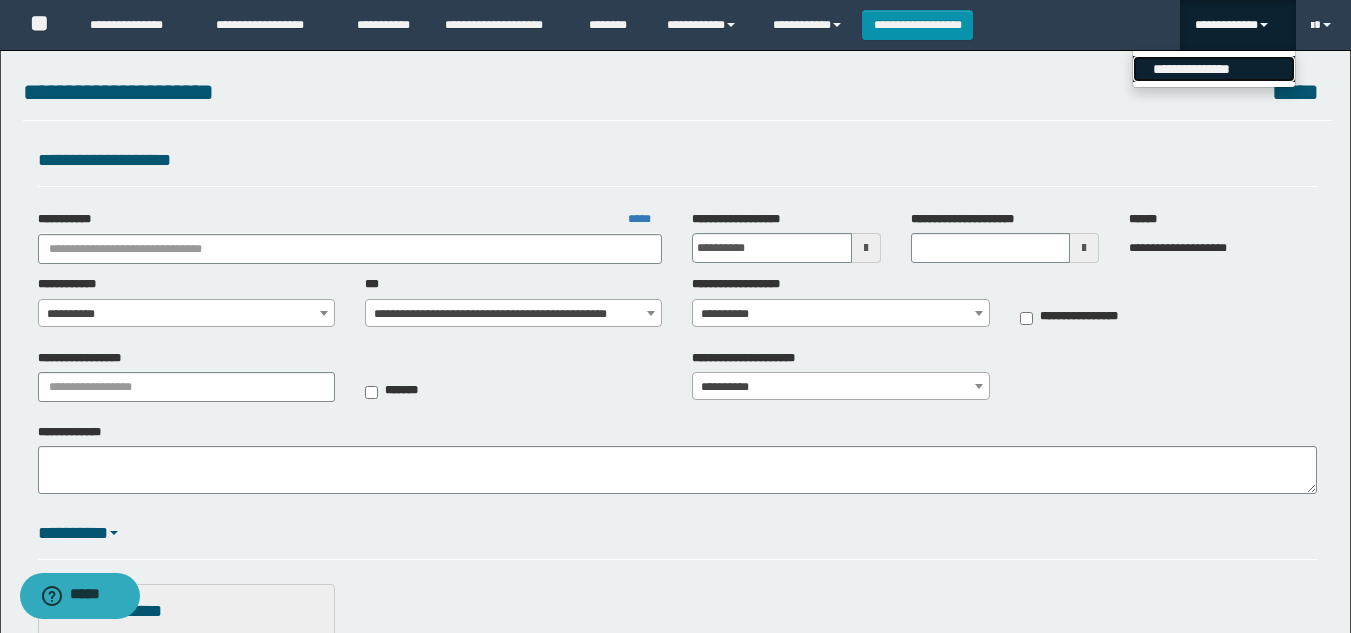 click on "**********" at bounding box center (1214, 69) 